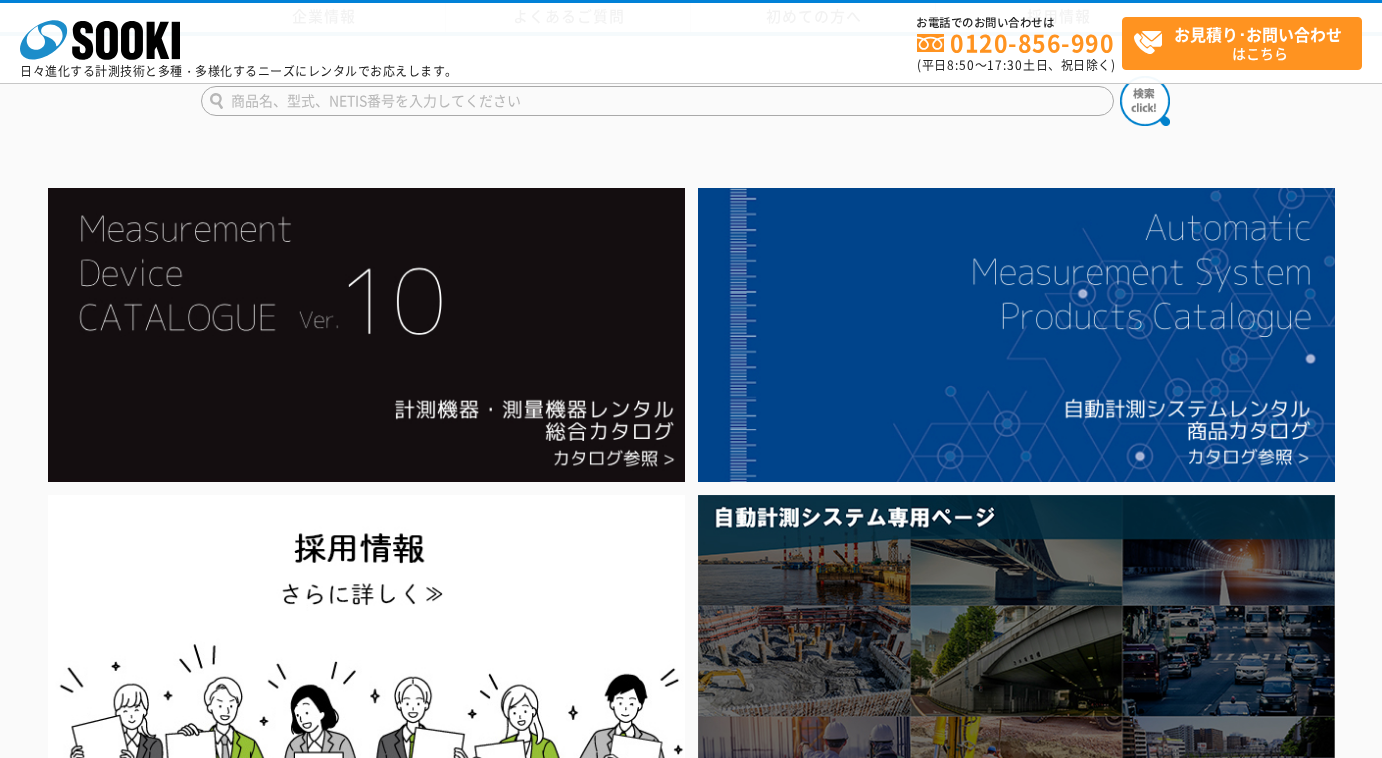 scroll, scrollTop: 1181, scrollLeft: 0, axis: vertical 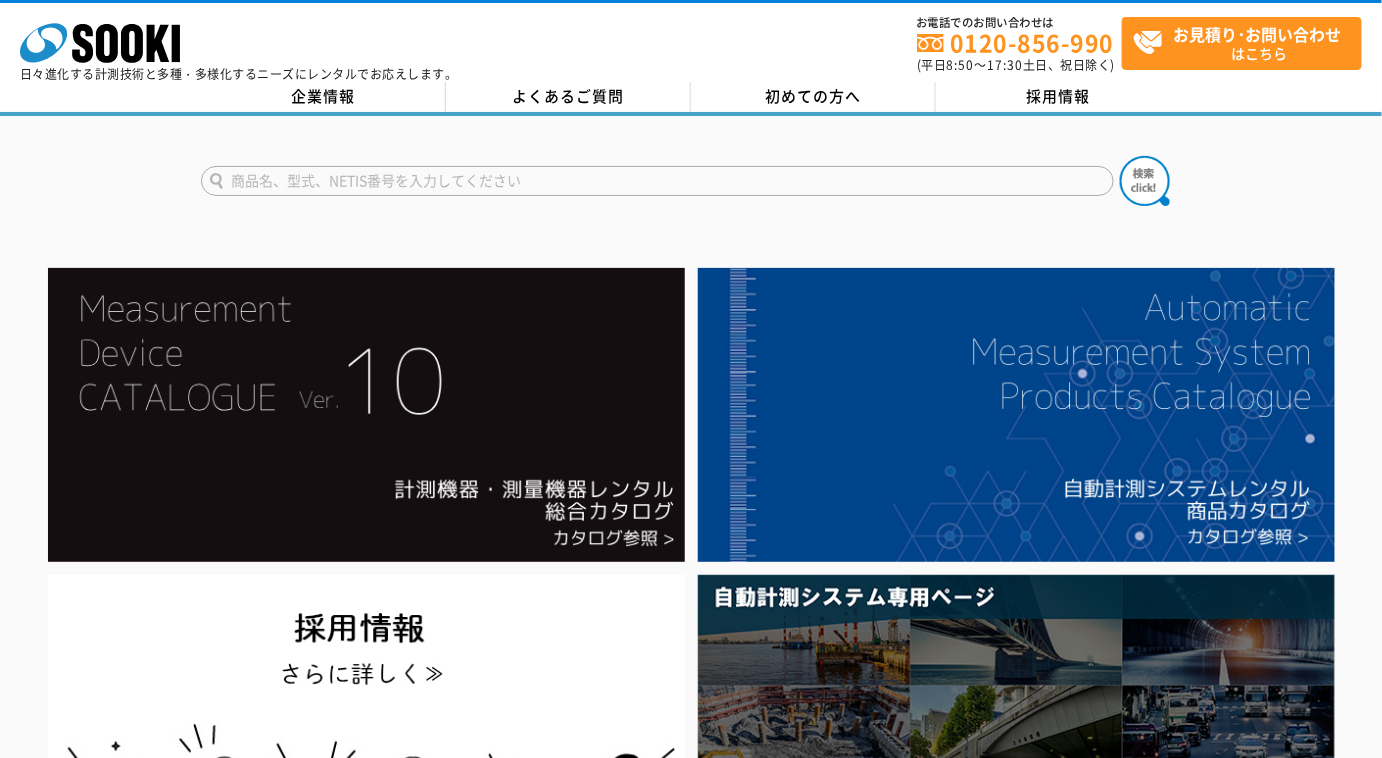 click at bounding box center (657, 181) 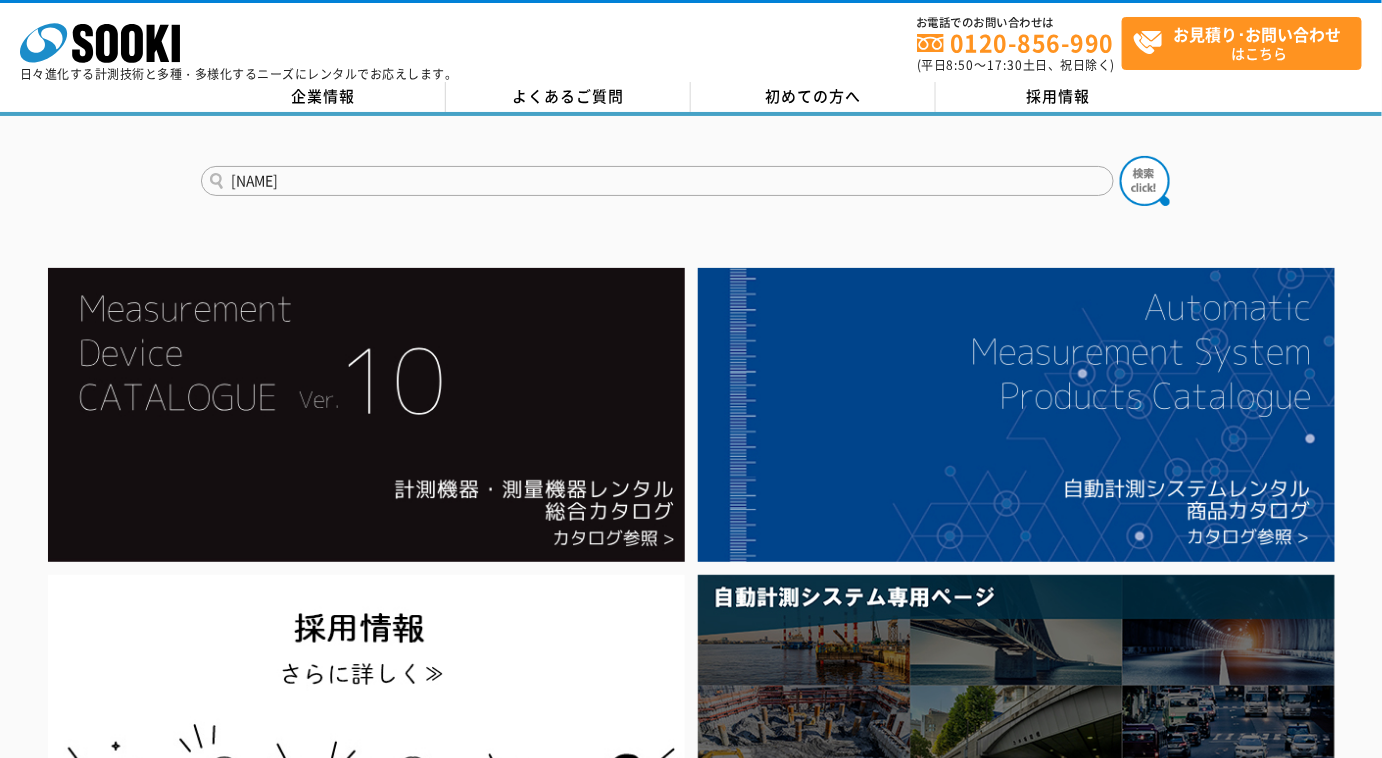 type on "デジマチック" 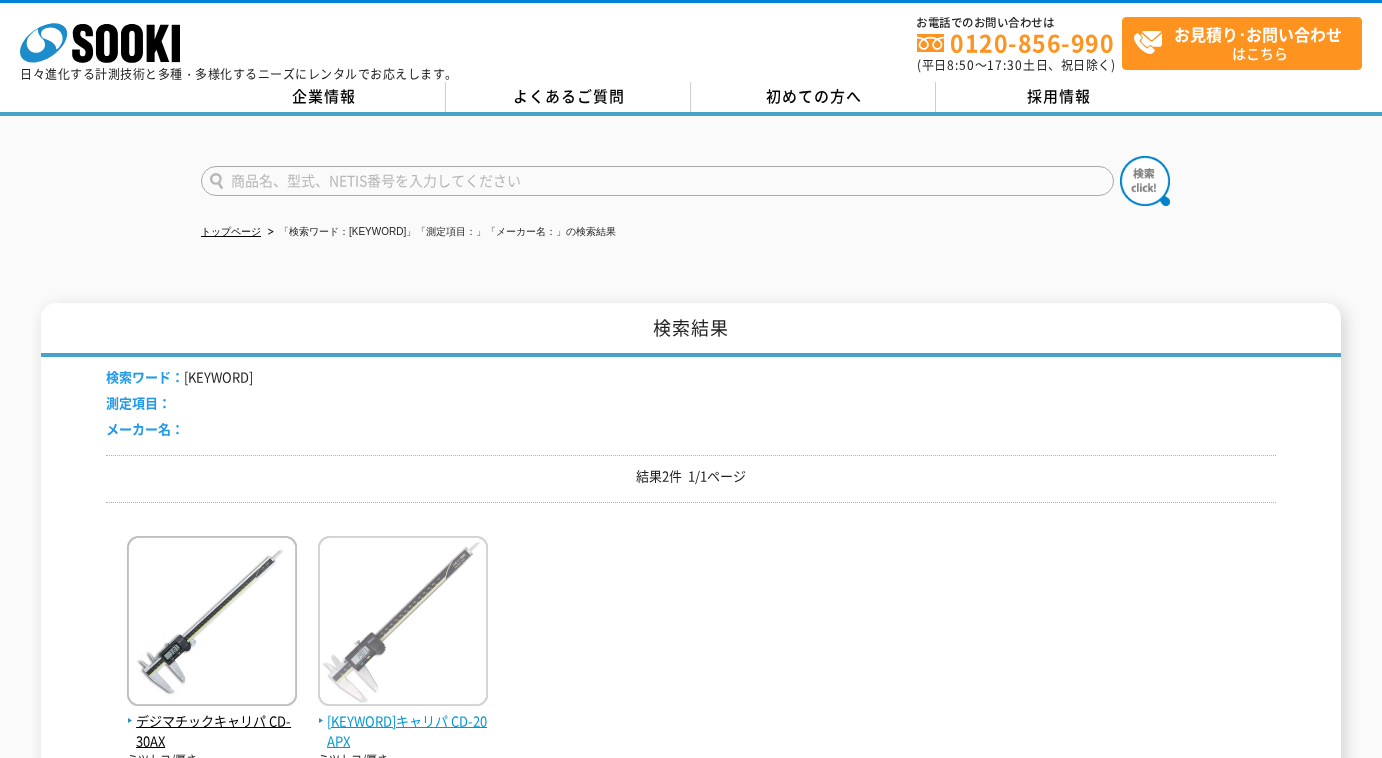 scroll, scrollTop: 0, scrollLeft: 0, axis: both 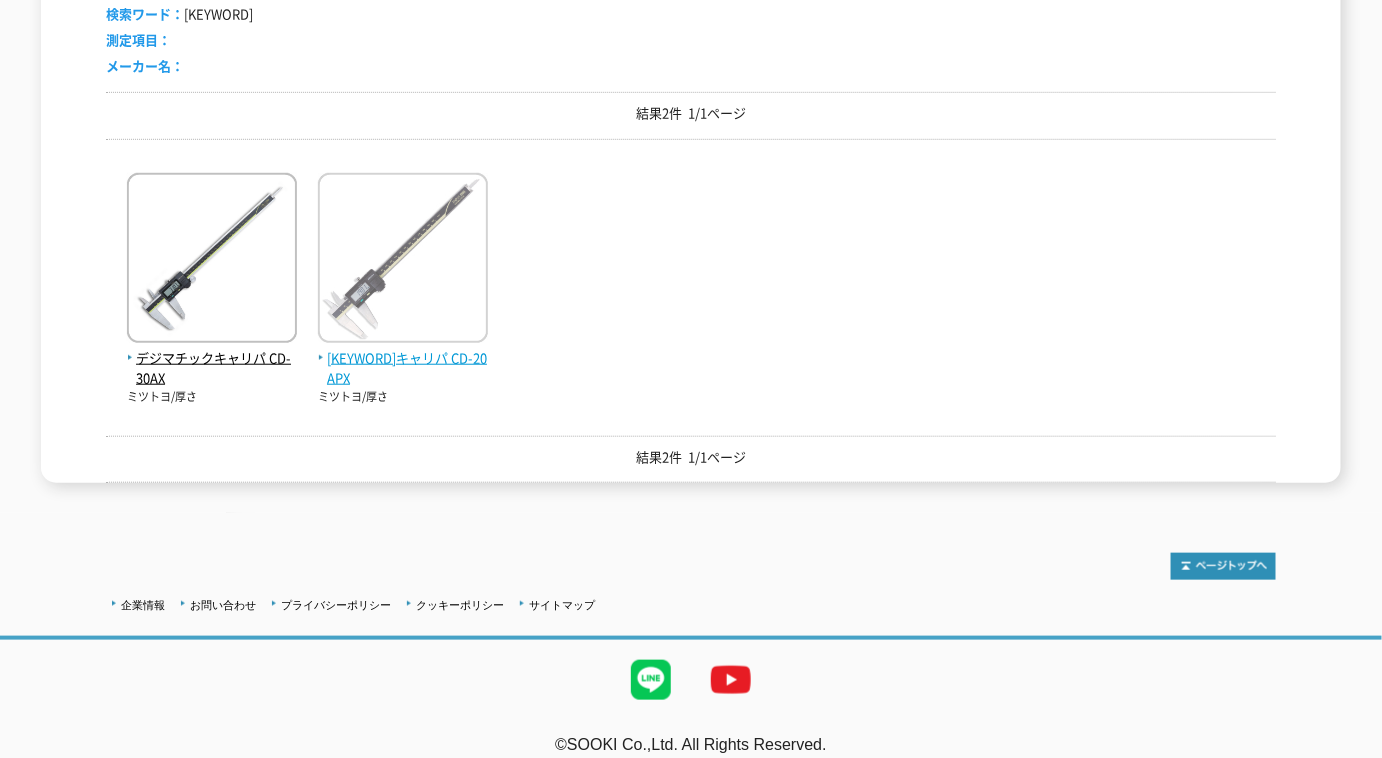 click on "デジマチックキャリパ CD-20APX" at bounding box center (403, 369) 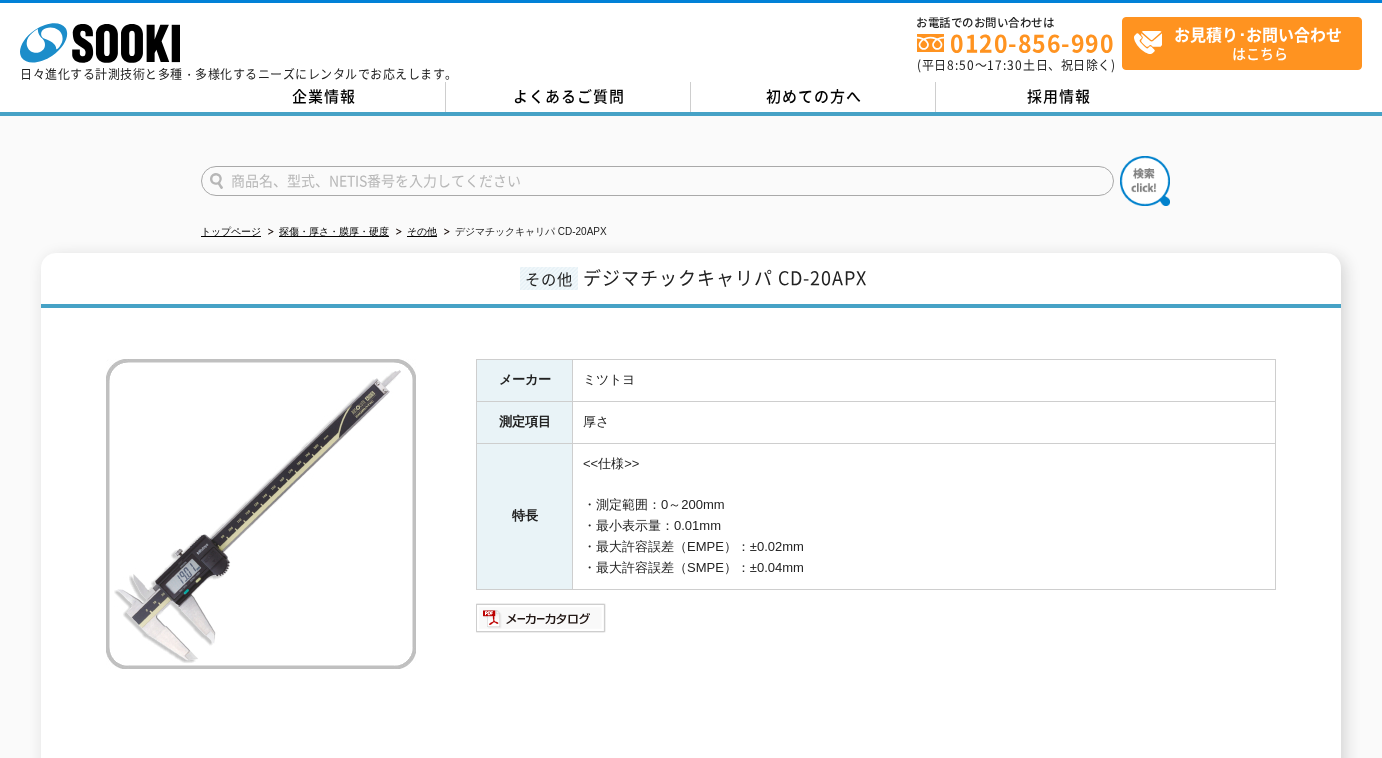 scroll, scrollTop: 0, scrollLeft: 0, axis: both 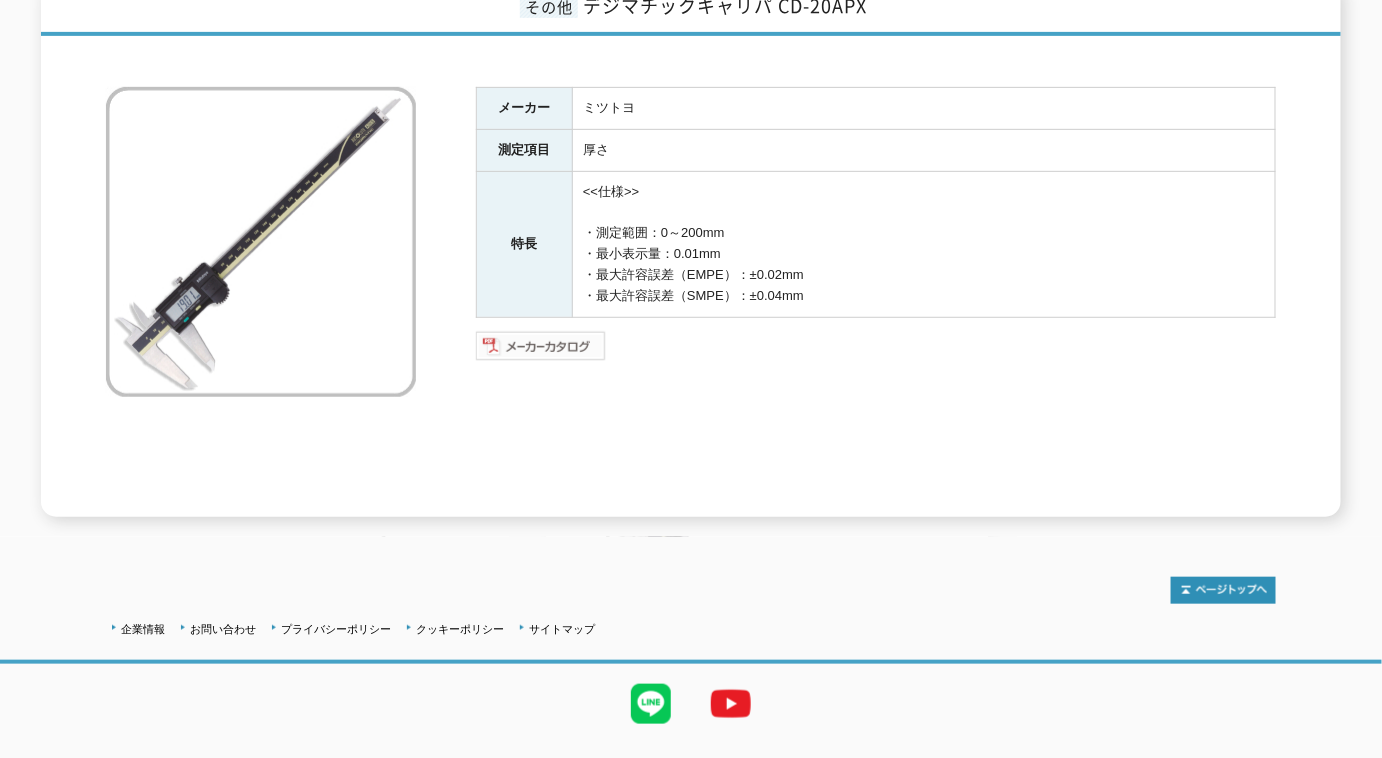 click at bounding box center [541, 346] 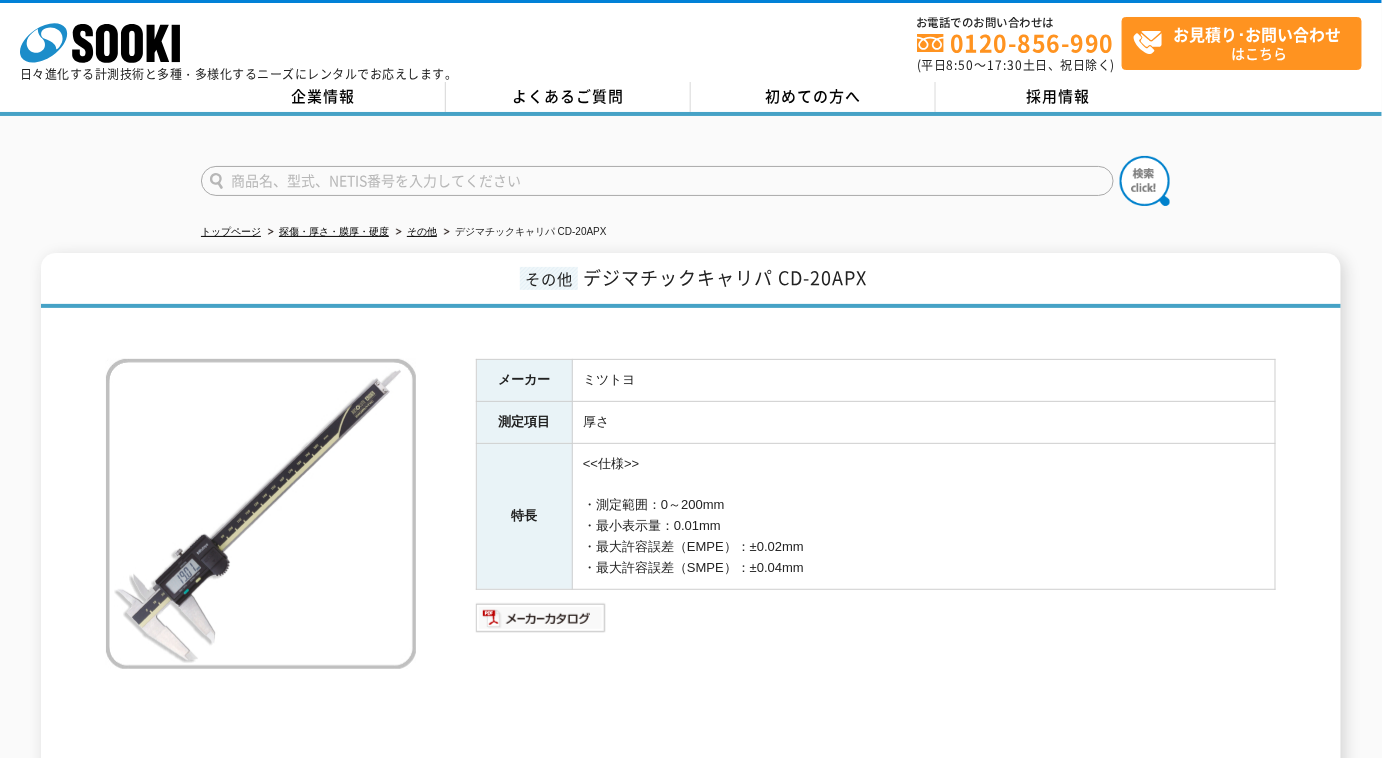 scroll, scrollTop: 90, scrollLeft: 0, axis: vertical 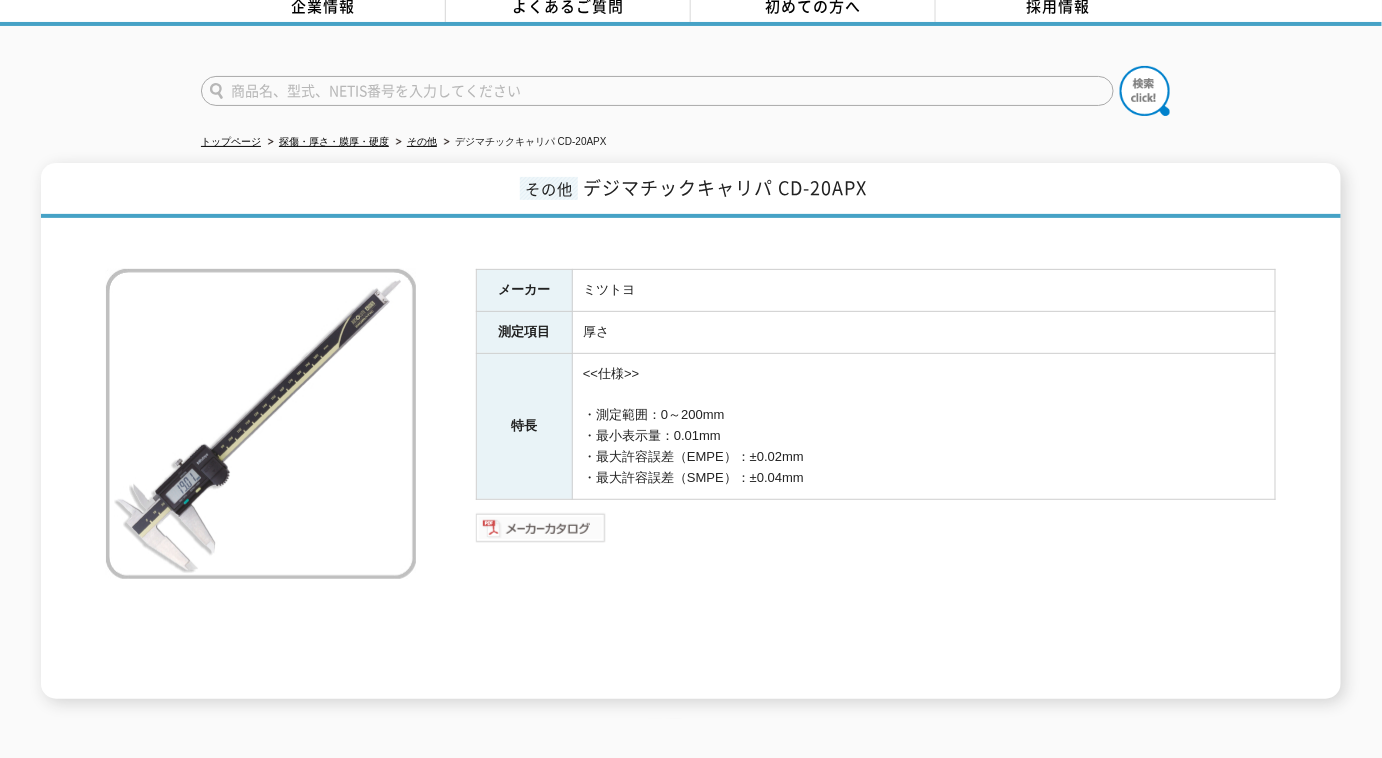 click at bounding box center (541, 528) 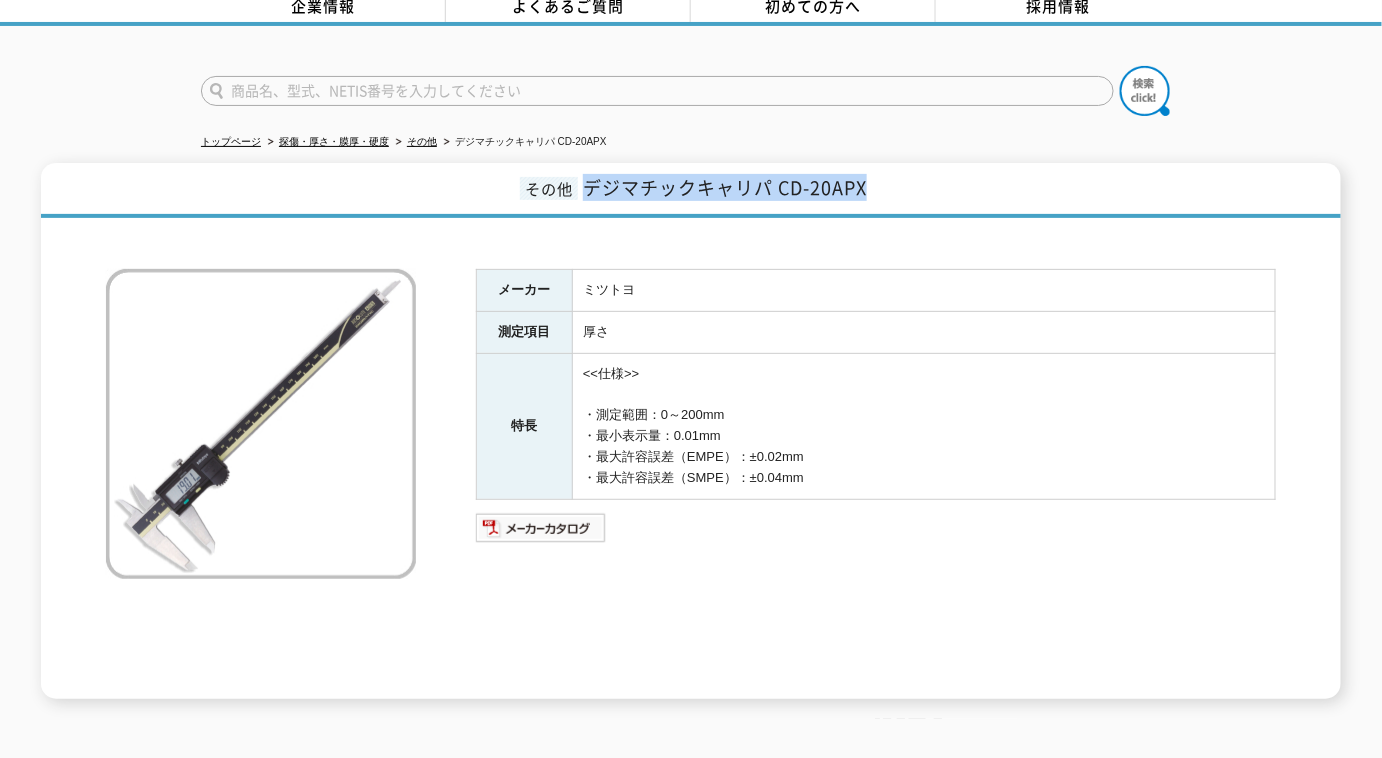 drag, startPoint x: 583, startPoint y: 187, endPoint x: 885, endPoint y: 176, distance: 302.20026 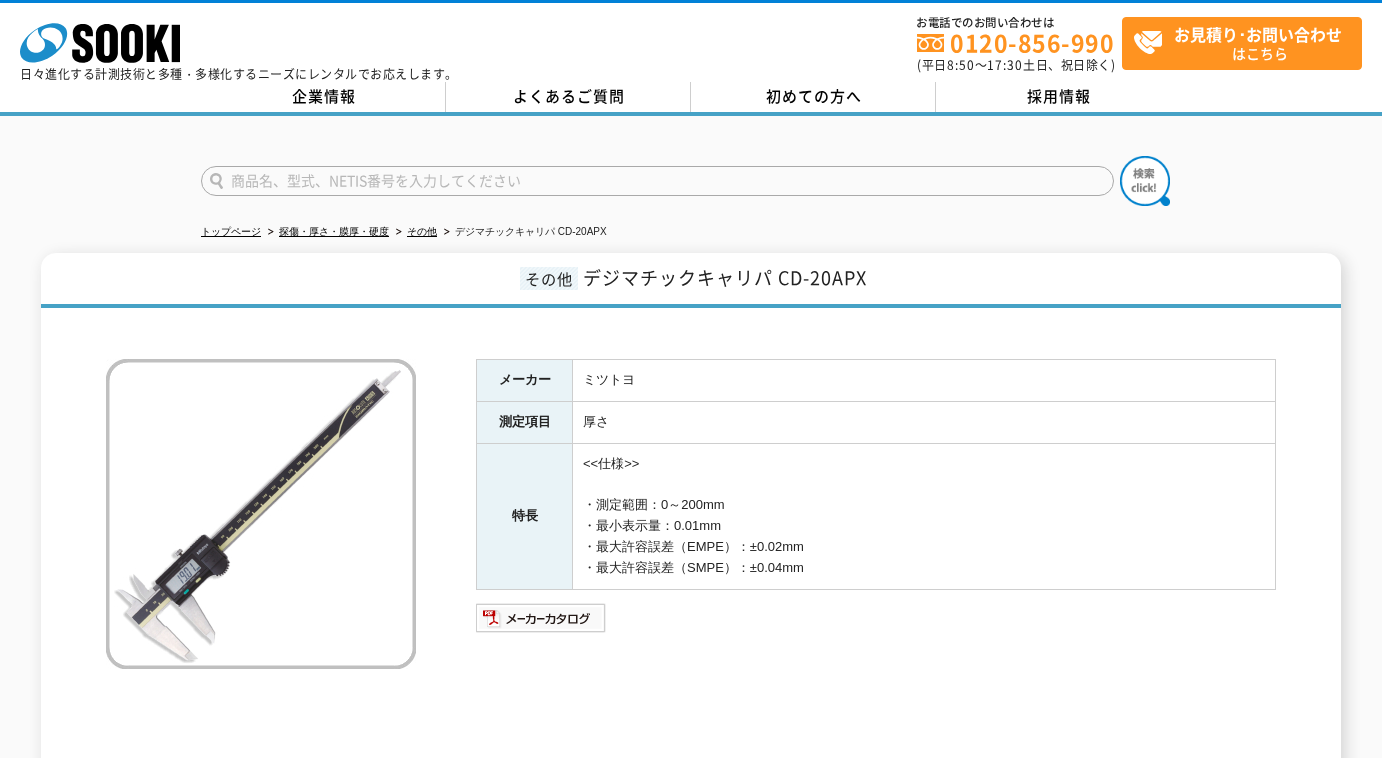 scroll, scrollTop: 0, scrollLeft: 0, axis: both 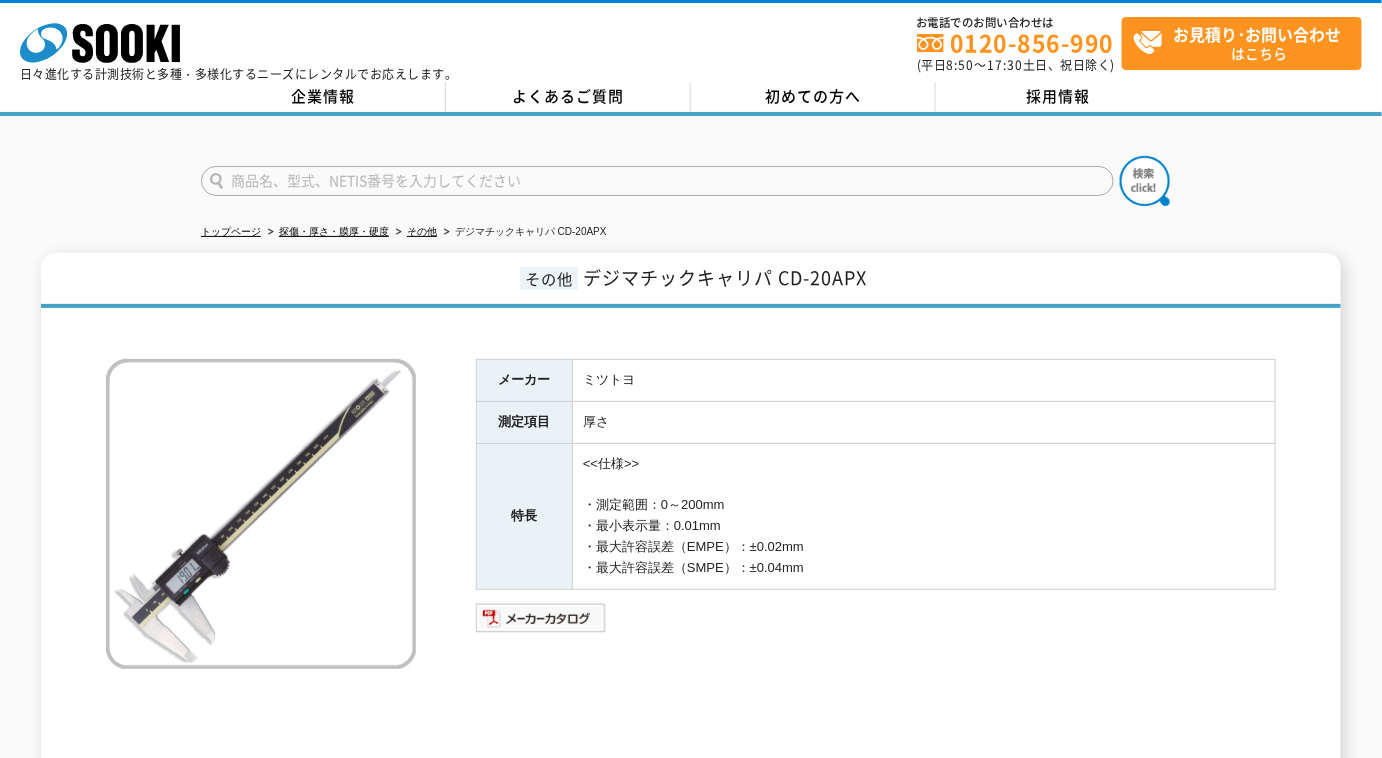 click at bounding box center (657, 181) 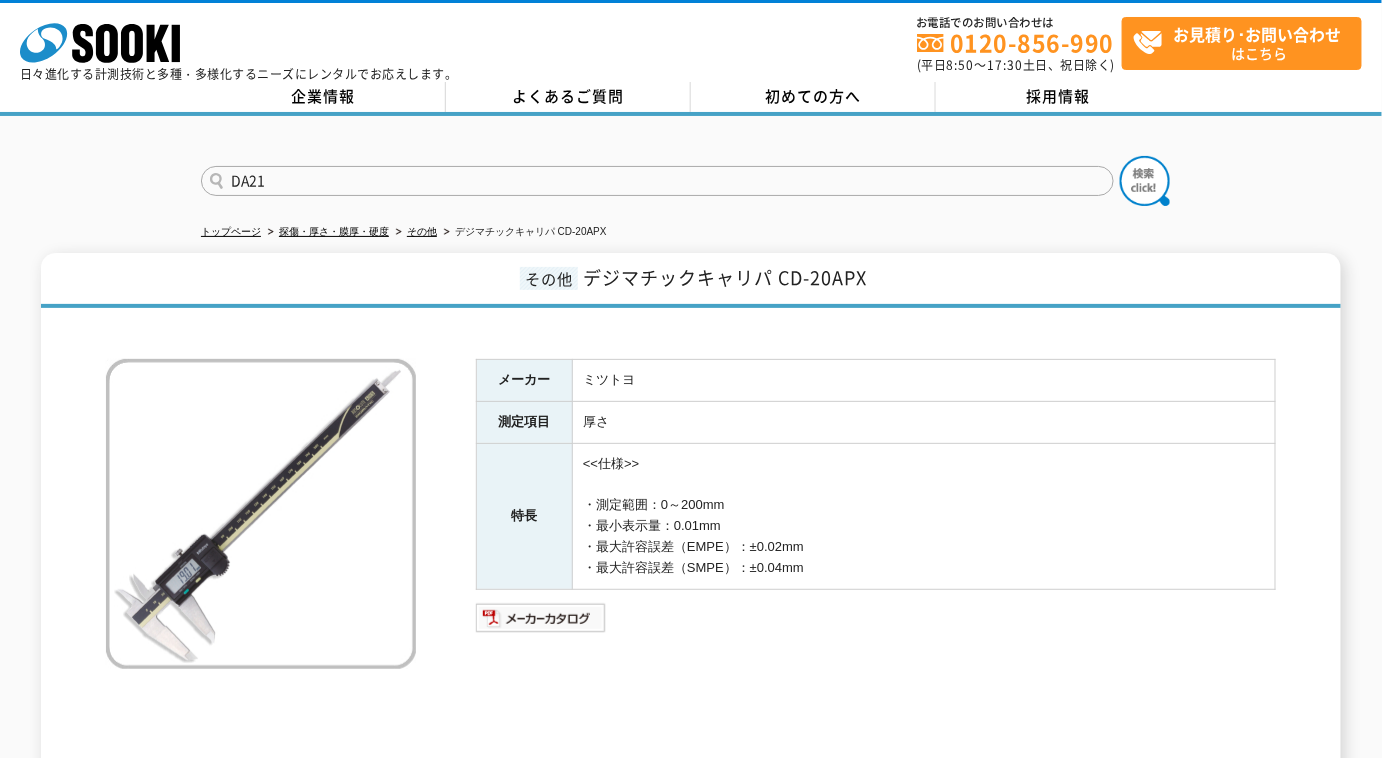 type on "DA21" 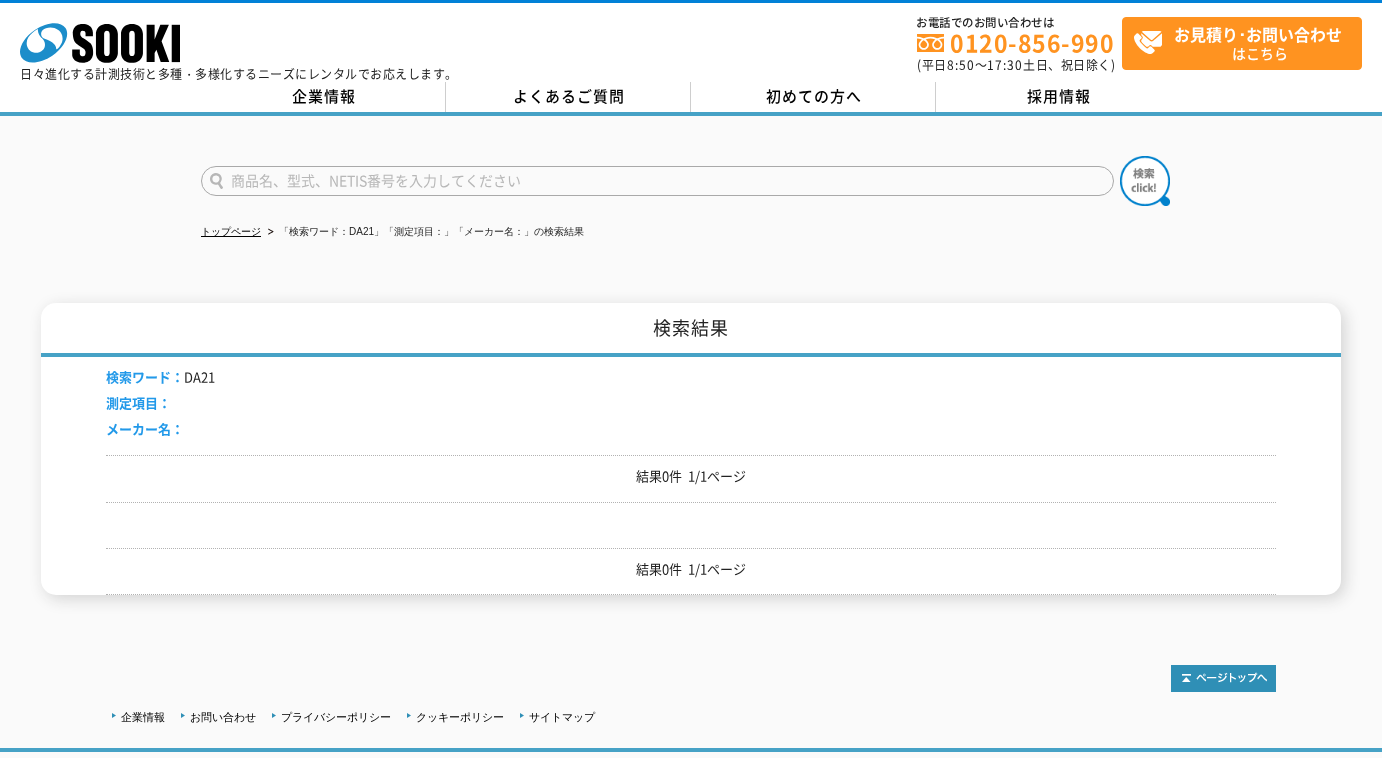 scroll, scrollTop: 0, scrollLeft: 0, axis: both 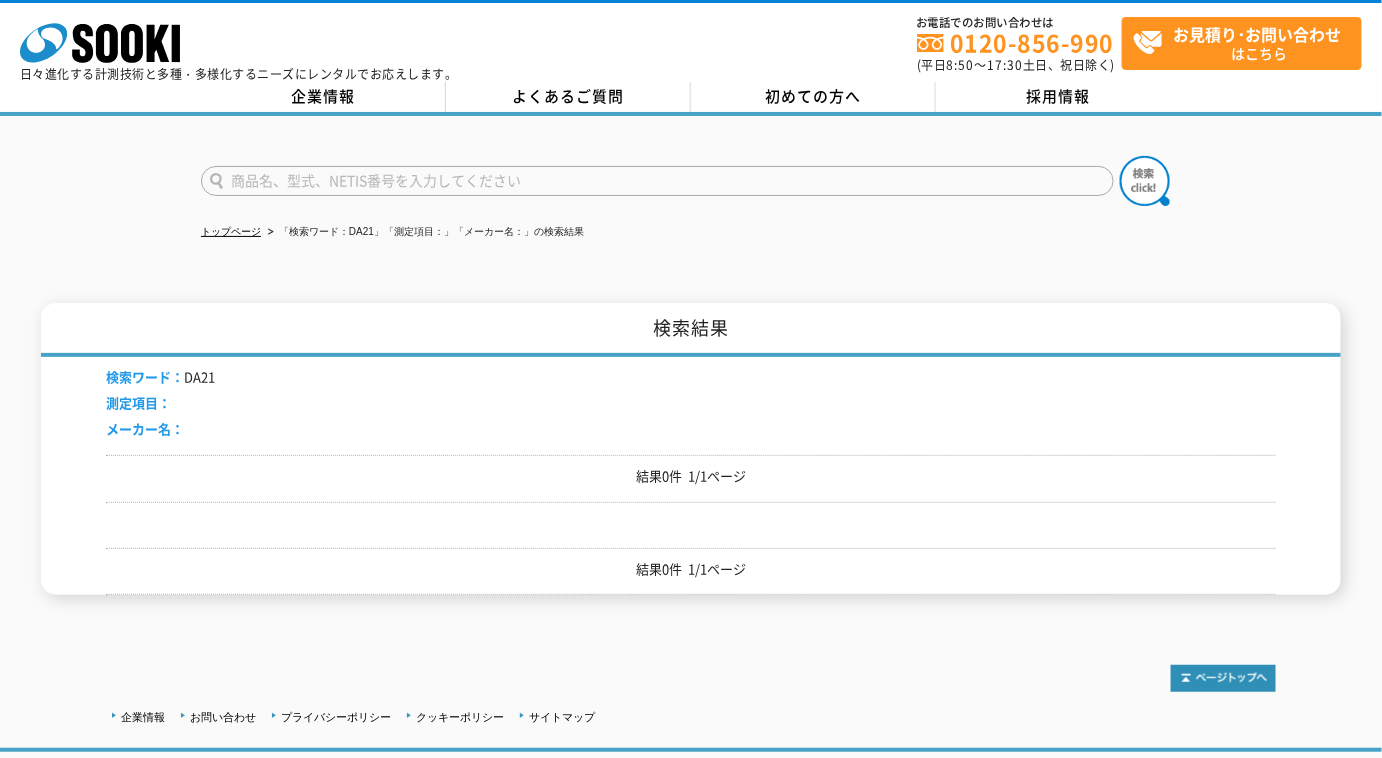 click at bounding box center [657, 181] 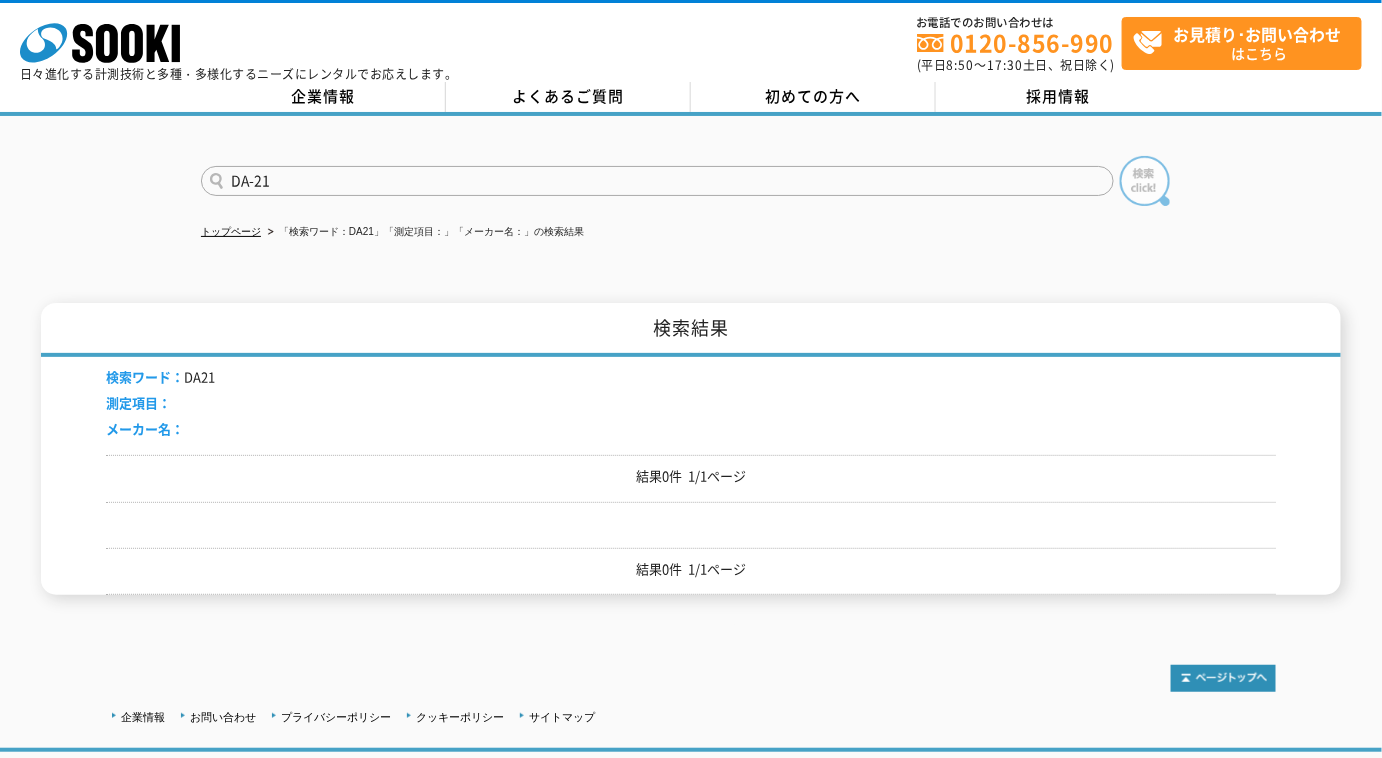 type on "DA-21" 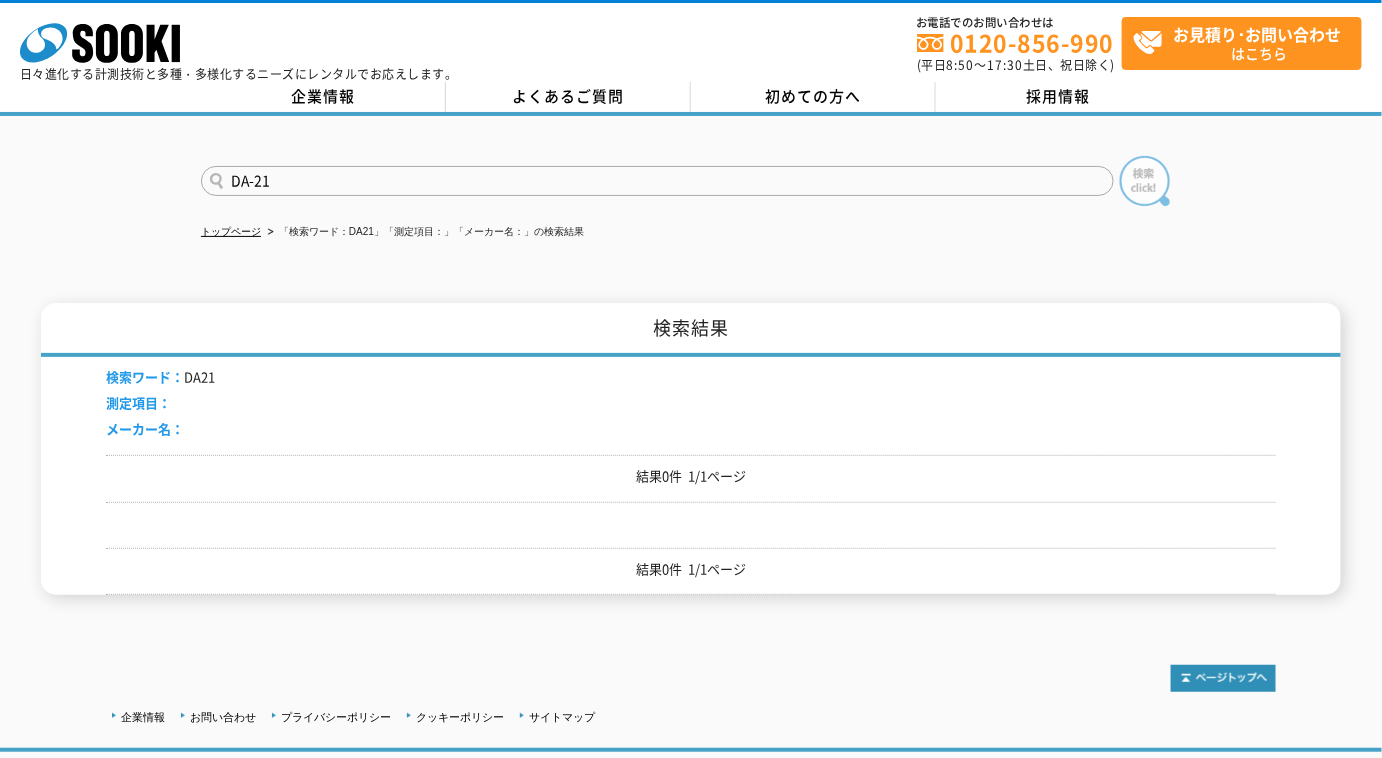 click at bounding box center (1145, 181) 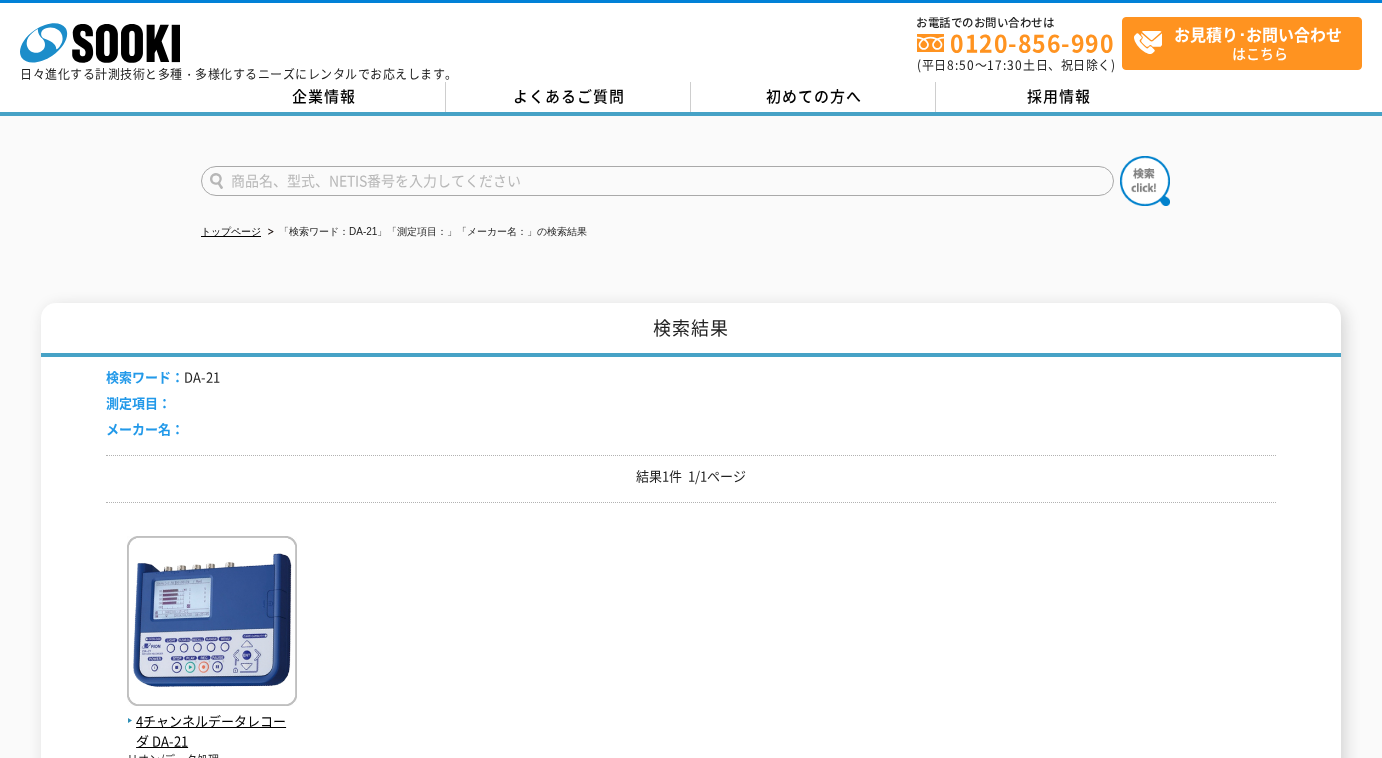 scroll, scrollTop: 0, scrollLeft: 0, axis: both 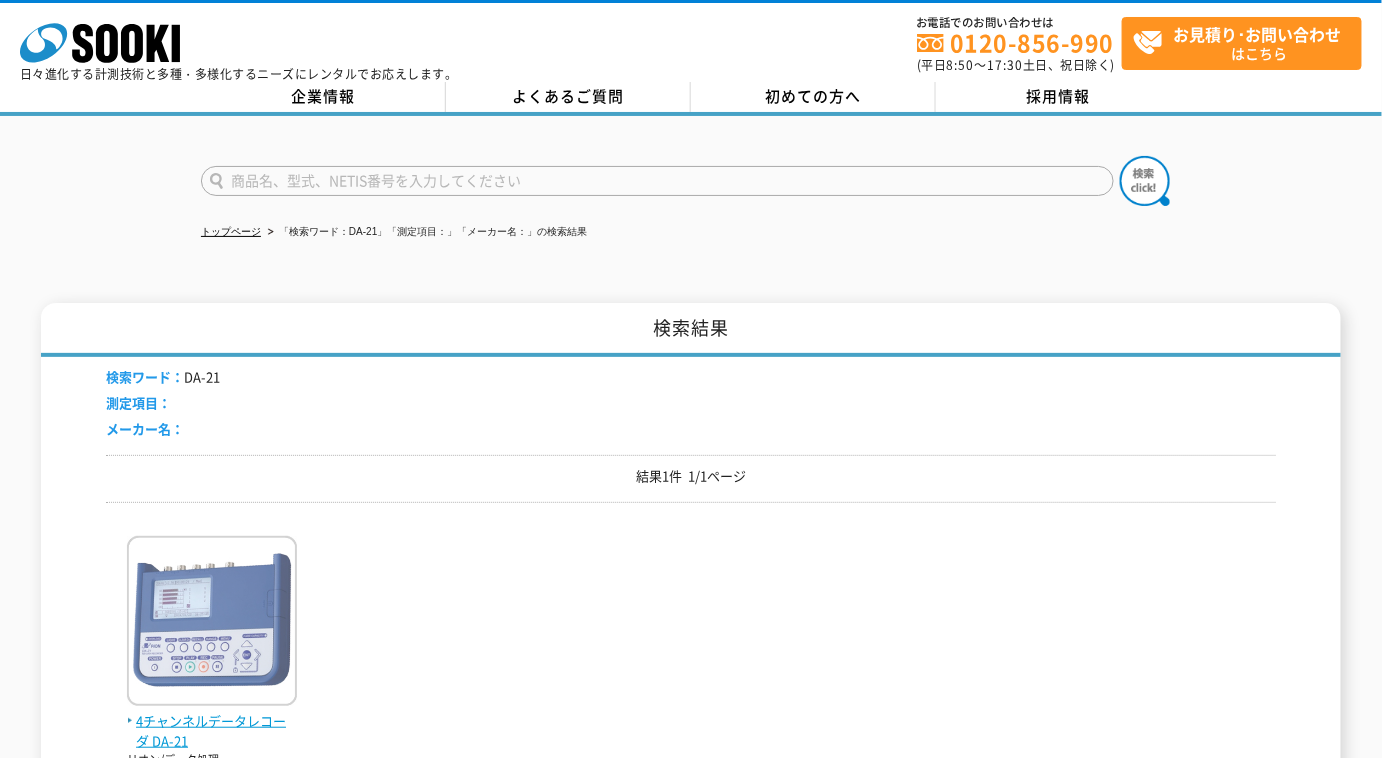 click at bounding box center [212, 623] 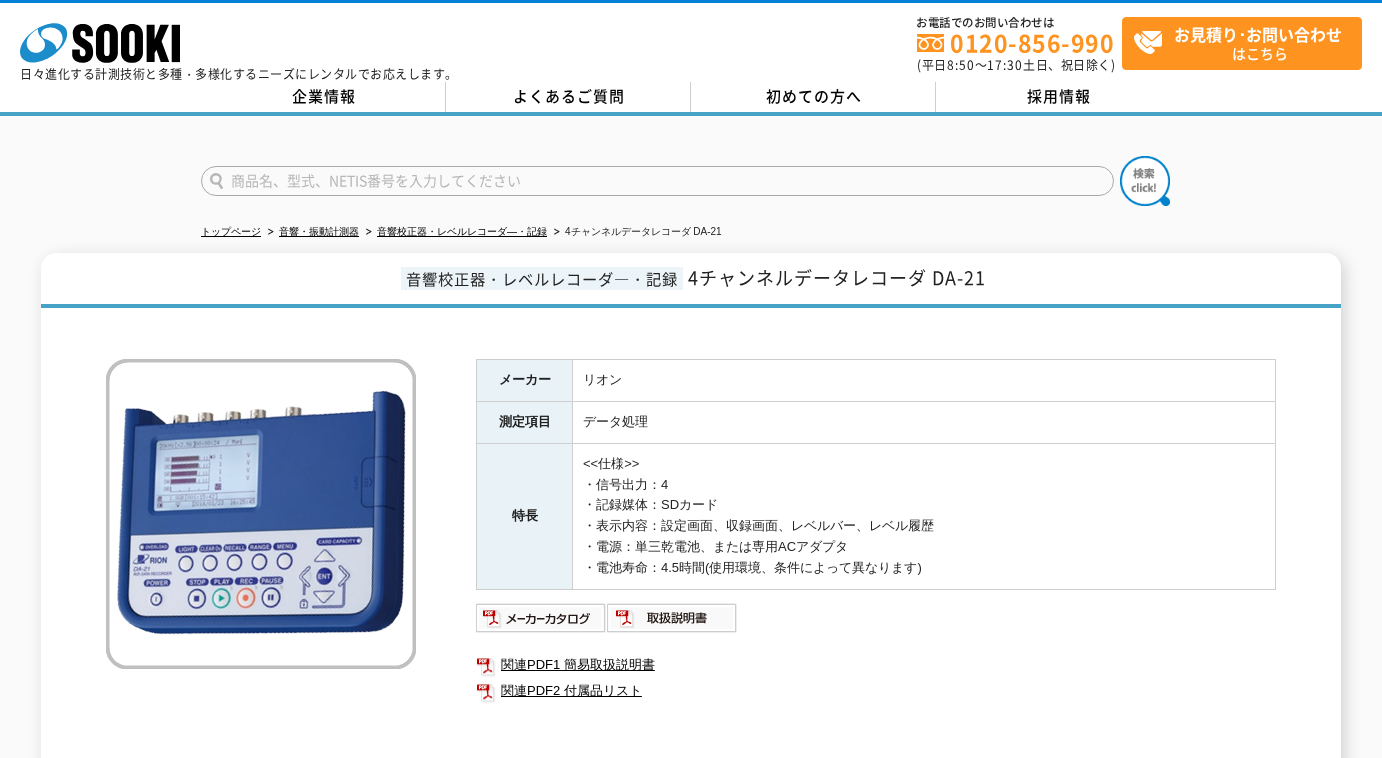 scroll, scrollTop: 0, scrollLeft: 0, axis: both 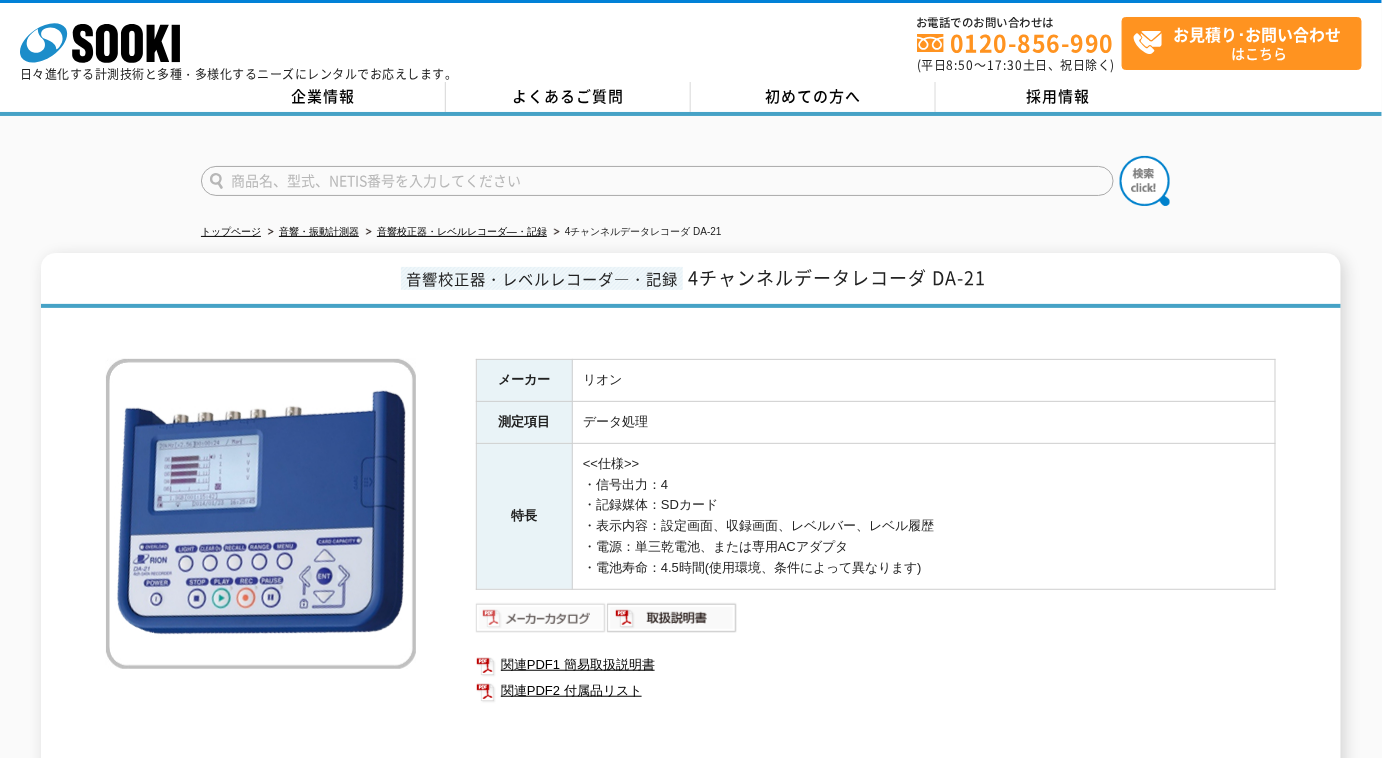 click at bounding box center (541, 618) 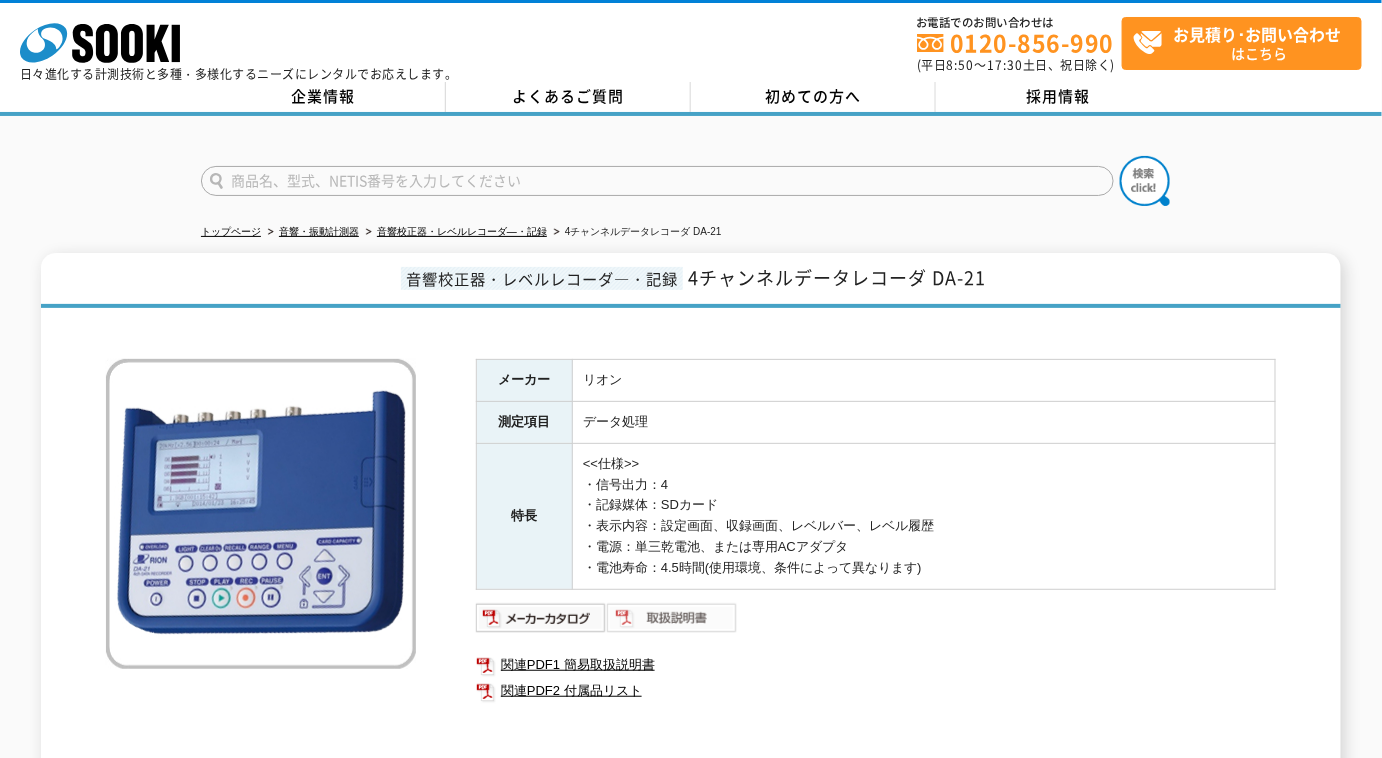 click at bounding box center (672, 618) 